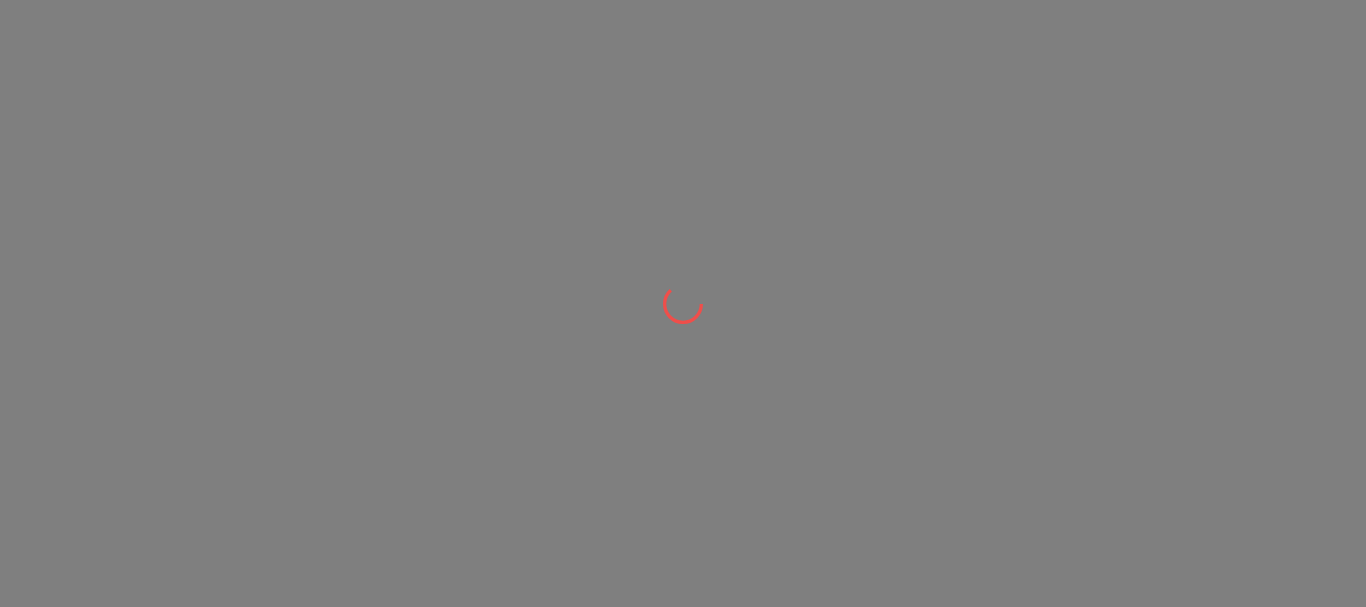 scroll, scrollTop: 0, scrollLeft: 0, axis: both 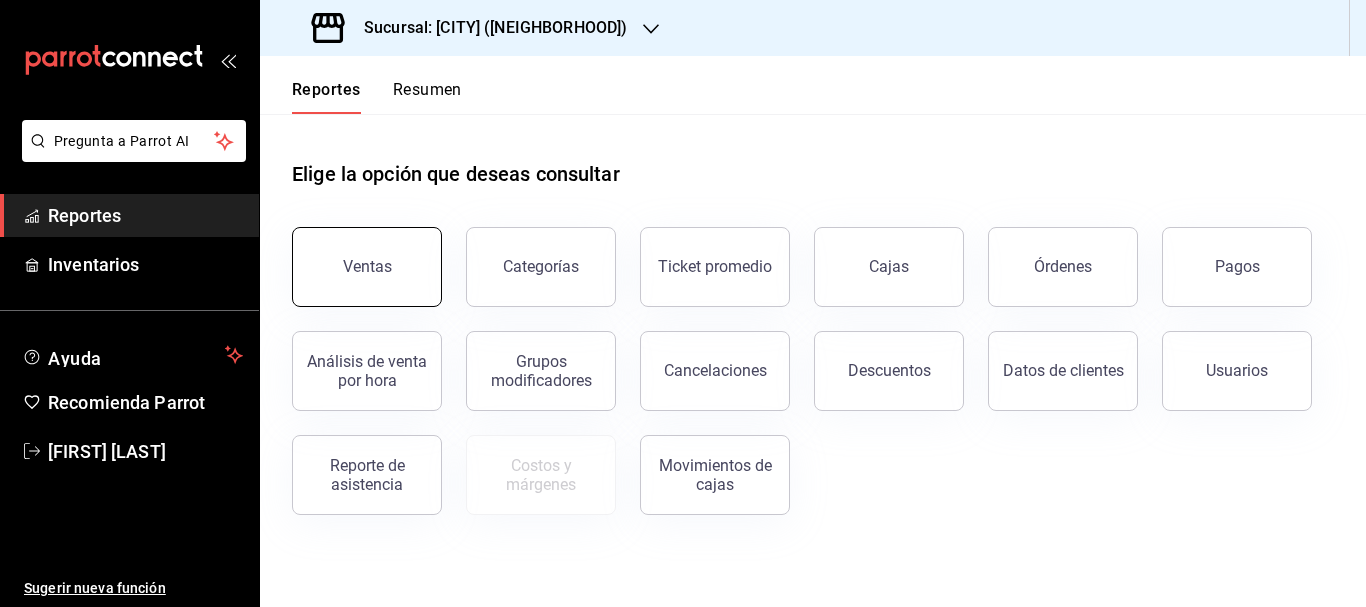 click on "Ventas" at bounding box center (367, 267) 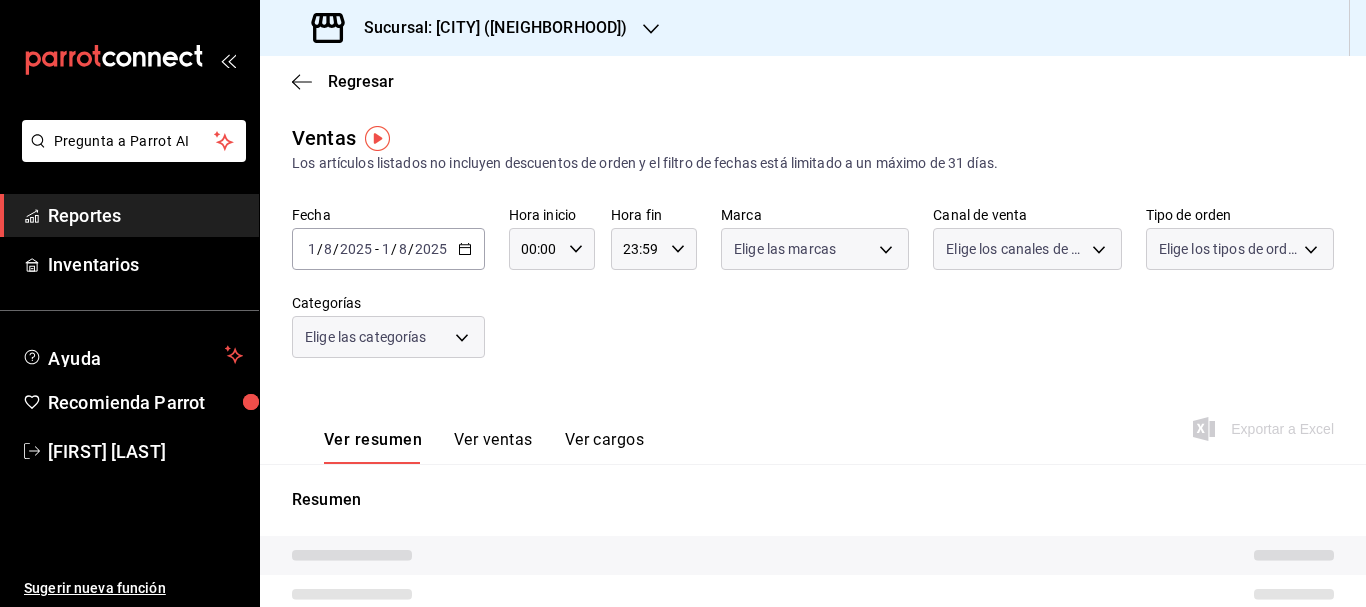 click on "1" at bounding box center [312, 249] 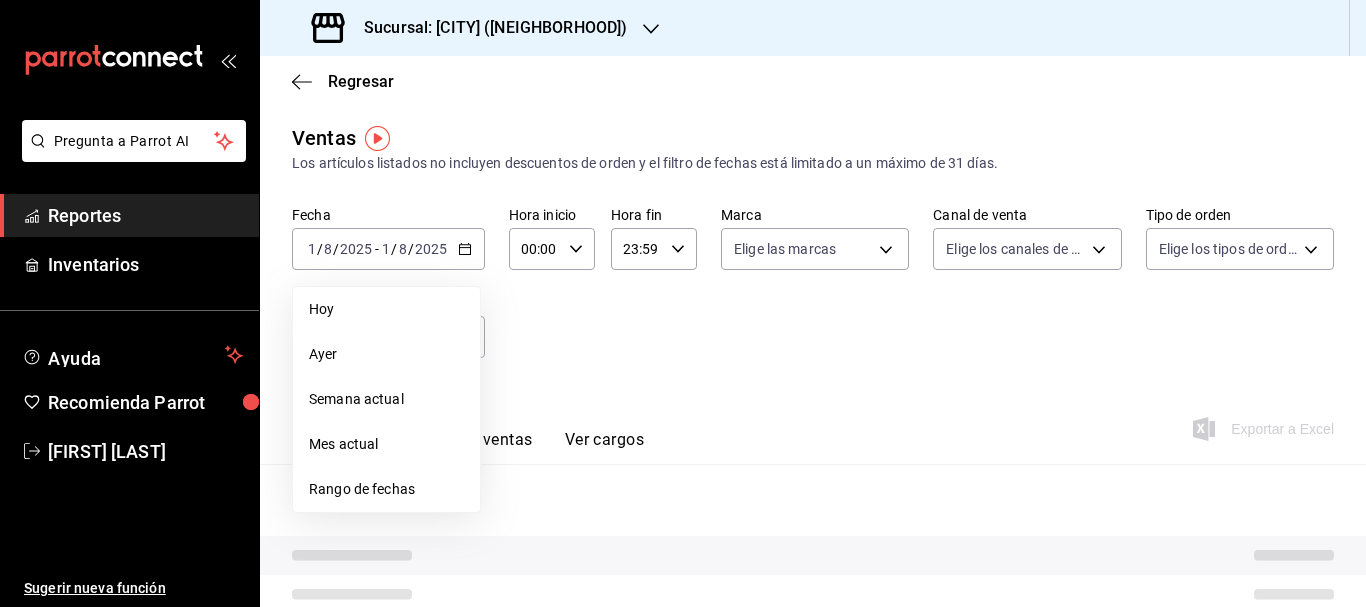 type on "PARROT,UBER_EATS,RAPPI,DIDI_FOOD,ONLINE" 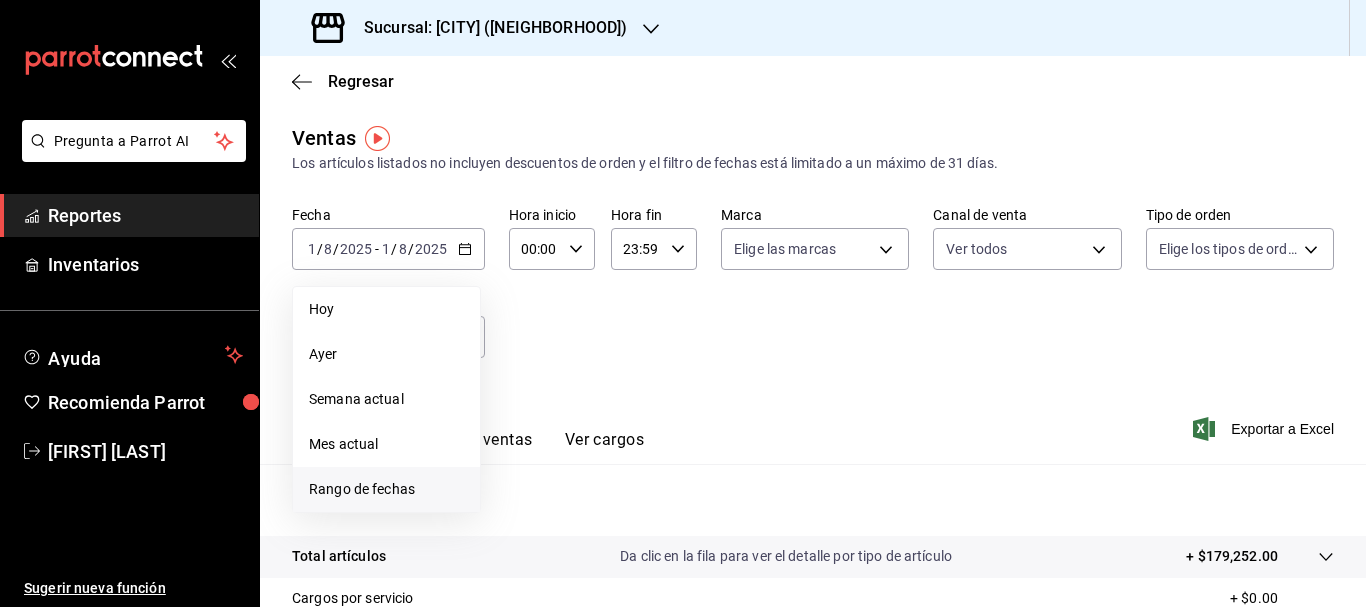 click on "Rango de fechas" at bounding box center (386, 489) 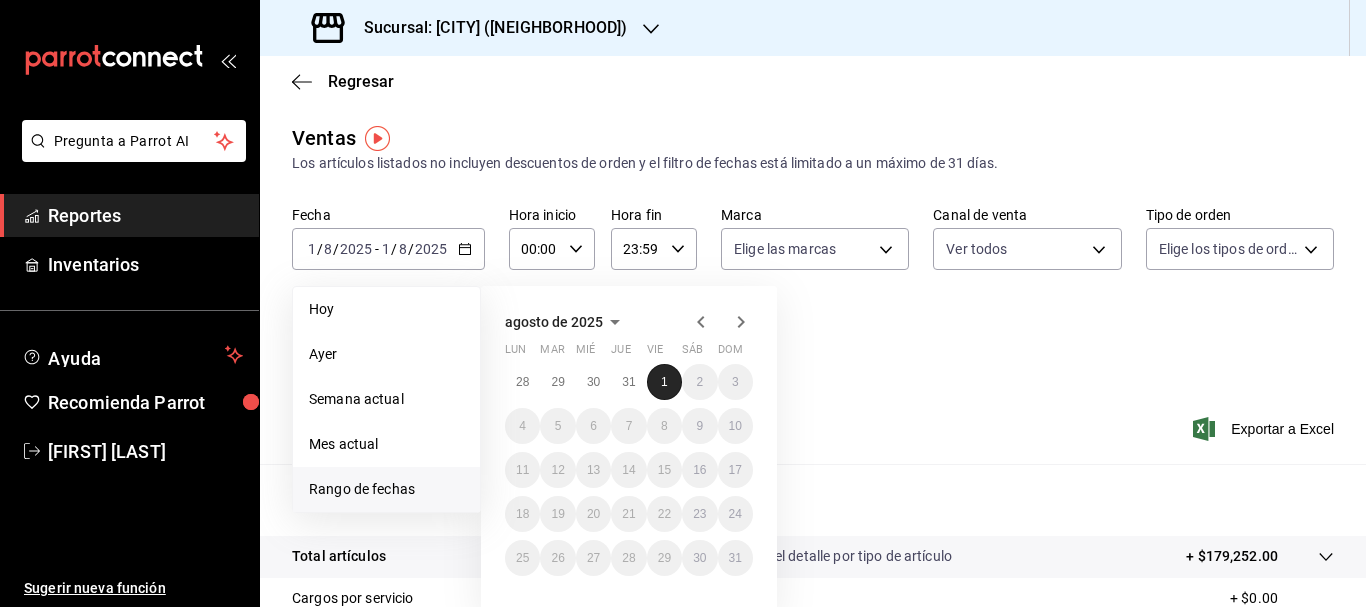 click on "1" at bounding box center (664, 382) 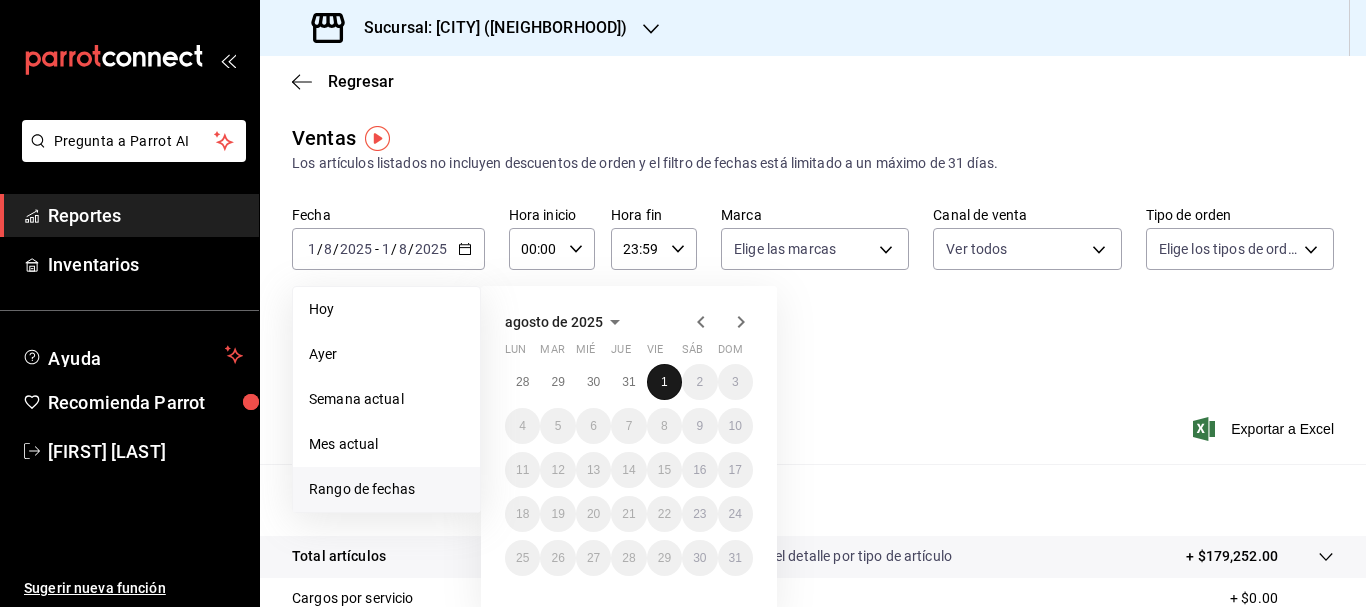 click on "1" at bounding box center [664, 382] 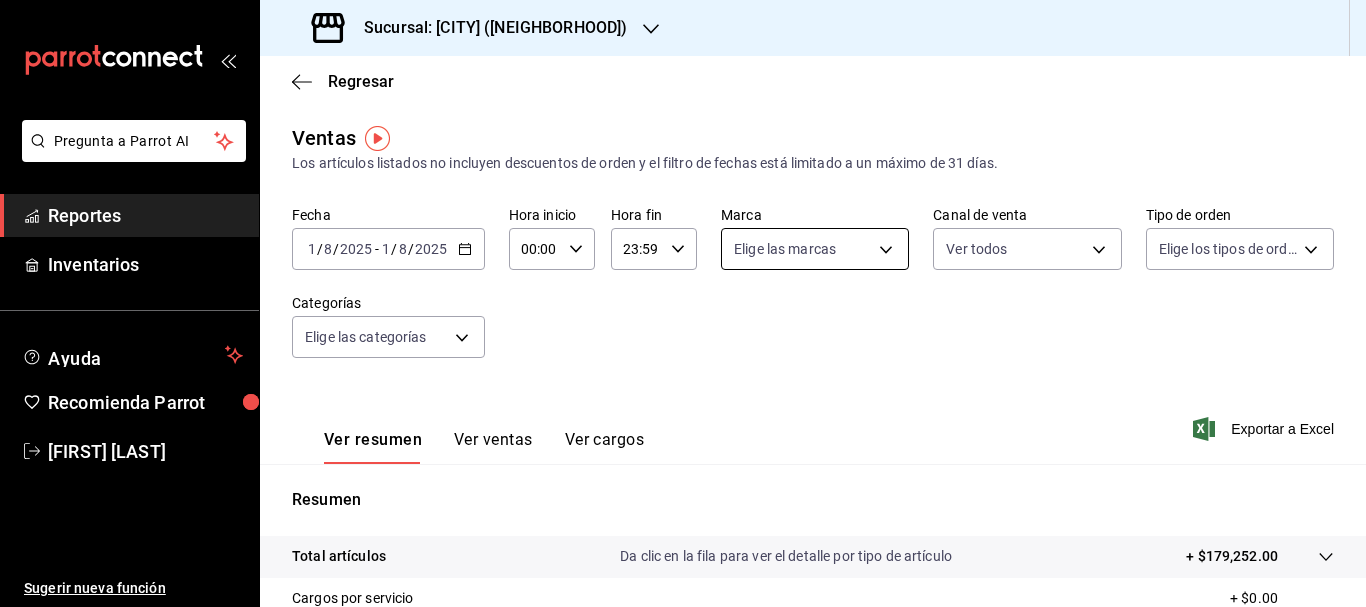 click on "Pregunta a Parrot AI Reportes   Inventarios   Ayuda Recomienda Parrot   [FIRST] [LAST]   Sugerir nueva función   Ir a video" at bounding box center [683, 303] 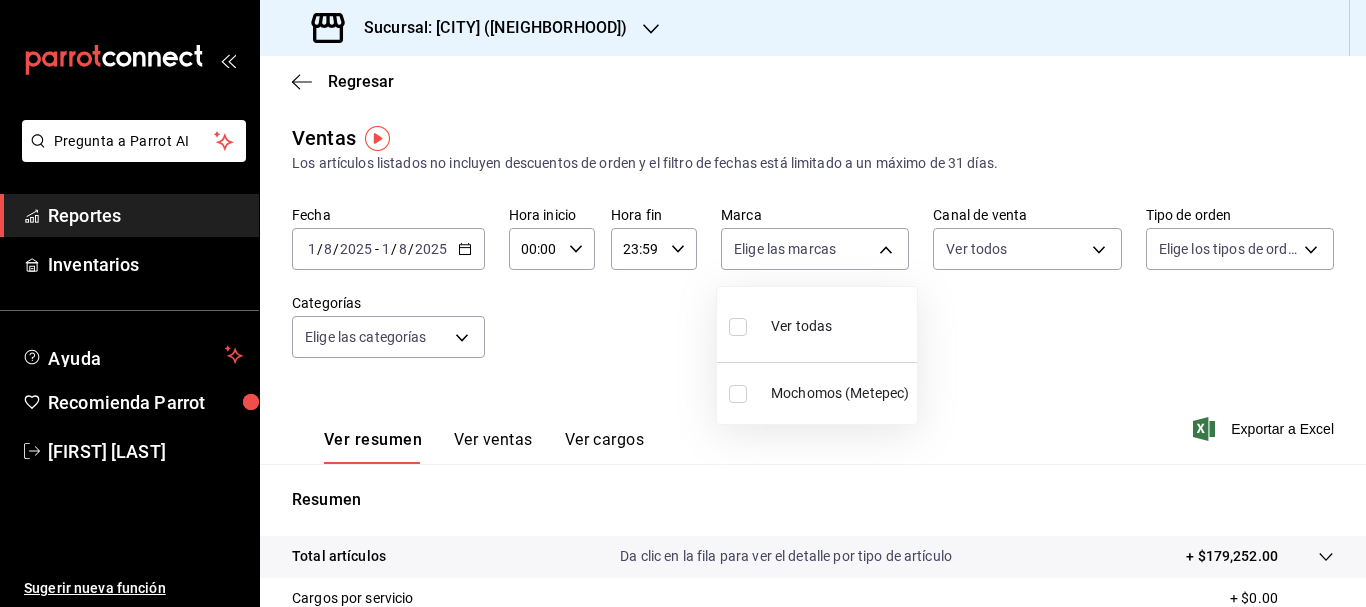 click at bounding box center [738, 327] 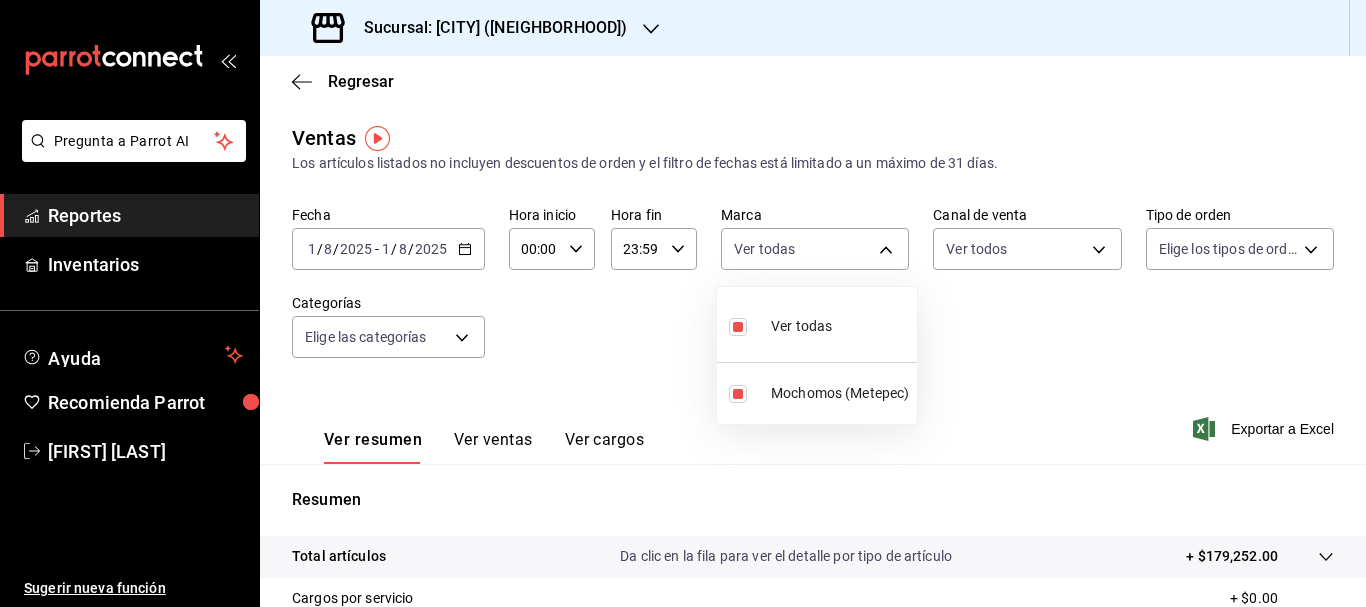 click at bounding box center (683, 303) 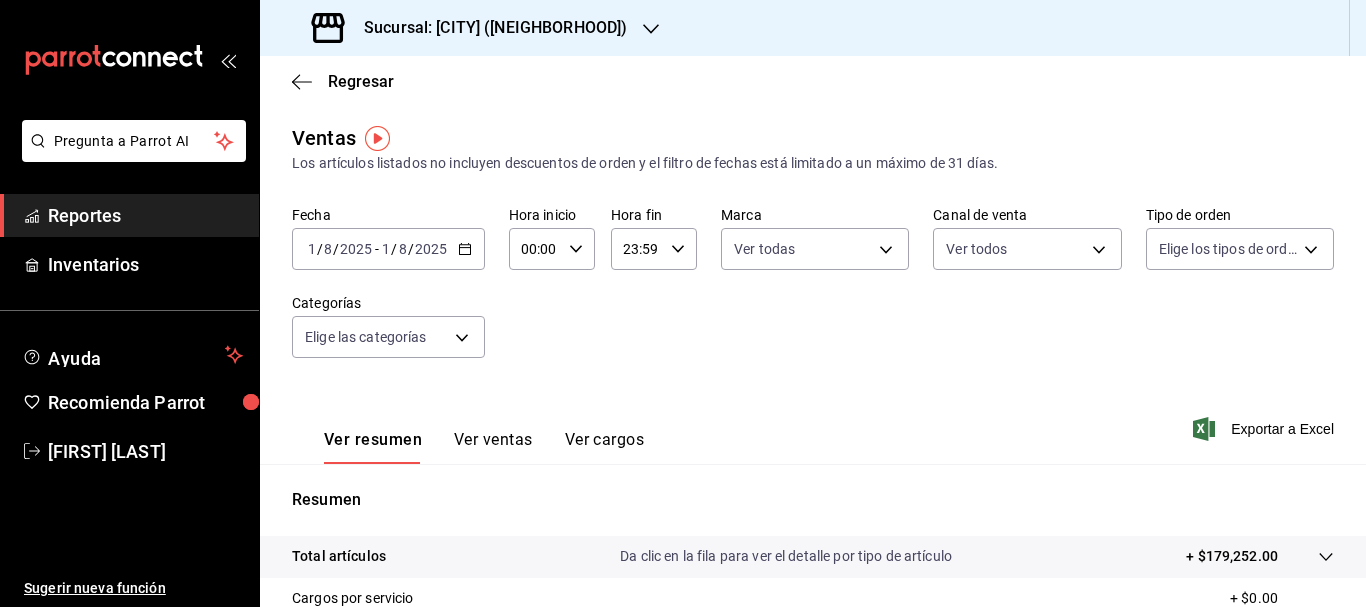 click on "Pregunta a Parrot AI Reportes   Inventarios   Ayuda Recomienda Parrot   [FIRST] [LAST]   Sugerir nueva función   Sucursal: [CITY] ([NEIGHBORHOOD]) Regresar Ventas Los artículos listados no incluyen descuentos de orden y el filtro de fechas está limitado a un máximo de 31 días. Fecha [DATE] [DATE] - [DATE] [DATE] Hora inicio 00:00 Hora inicio Hora fin 23:59 Hora fin Marca Ver todas [UUID] Canal de venta Ver todos PARROT,UBER_EATS,RAPPI,DIDI_FOOD,ONLINE Tipo de orden Elige los tipos de orden Categorías Elige las categorías Ver resumen Ver ventas Ver cargos Exportar a Excel Resumen Total artículos Da clic en la fila para ver el detalle por tipo de artículo + $[AMOUNT] Cargos por servicio + $[AMOUNT] Venta bruta = $[AMOUNT] Descuentos totales - $[AMOUNT] Certificados de regalo - $[AMOUNT] Venta total = $[AMOUNT] Impuestos - $[AMOUNT] Venta neta = $[AMOUNT] Pregunta a Parrot AI Reportes   Inventarios   Ayuda Recomienda Parrot   [FIRST] [LAST]" at bounding box center [683, 303] 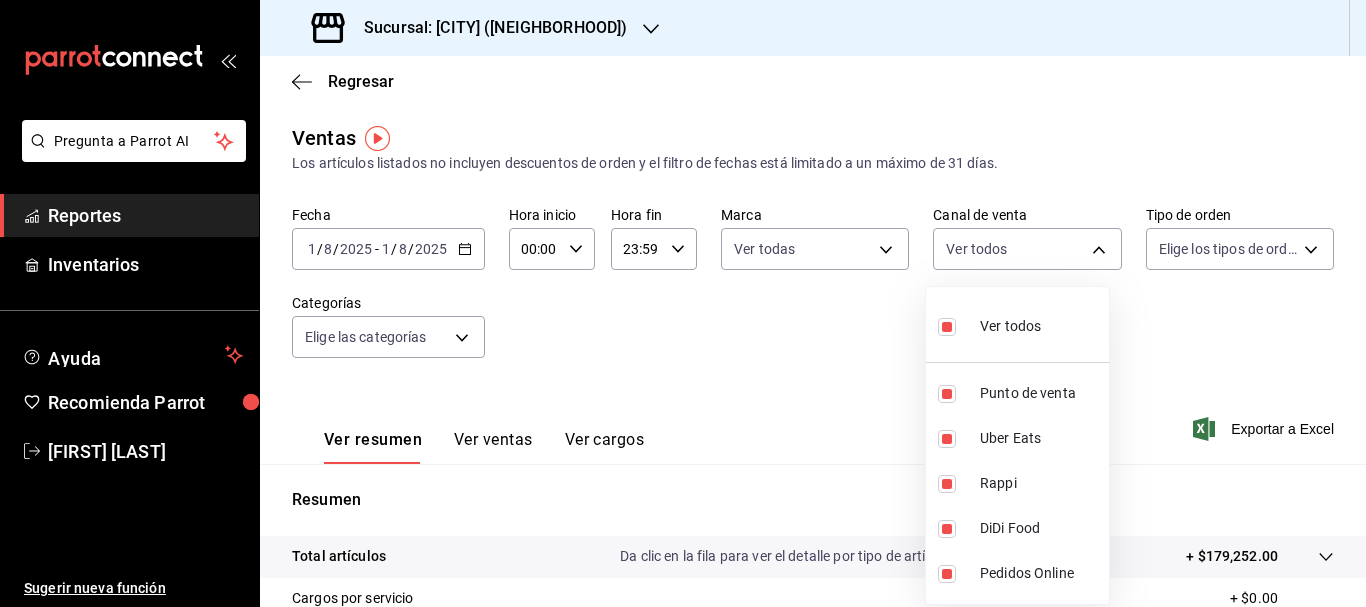 click at bounding box center (683, 303) 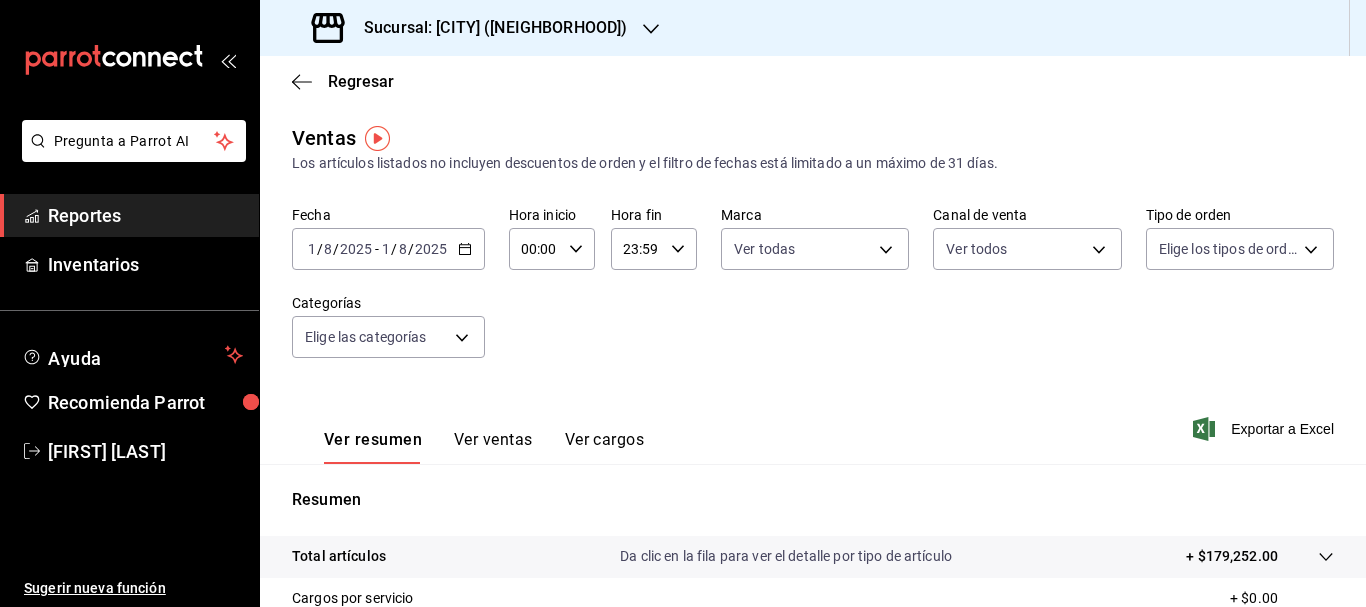 click on "Pregunta a Parrot AI Reportes   Inventarios   Ayuda Recomienda Parrot   [FIRST] [LAST]   Sugerir nueva función   Sucursal: [CITY] ([NEIGHBORHOOD]) Regresar Ventas Los artículos listados no incluyen descuentos de orden y el filtro de fechas está limitado a un máximo de 31 días. Fecha [DATE] [DATE] - [DATE] [DATE] Hora inicio 00:00 Hora inicio Hora fin 23:59 Hora fin Marca Ver todas [UUID] Canal de venta Ver todos PARROT,UBER_EATS,RAPPI,DIDI_FOOD,ONLINE Tipo de orden Elige los tipos de orden Categorías Elige las categorías Ver resumen Ver ventas Ver cargos Exportar a Excel Resumen Total artículos Da clic en la fila para ver el detalle por tipo de artículo + $[AMOUNT] Cargos por servicio + $[AMOUNT] Venta bruta = $[AMOUNT] Descuentos totales - $[AMOUNT] Certificados de regalo - $[AMOUNT] Venta total = $[AMOUNT] Impuestos - $[AMOUNT] Venta neta = $[AMOUNT] Pregunta a Parrot AI Reportes   Inventarios   Ayuda Recomienda Parrot   [FIRST] [LAST]" at bounding box center (683, 303) 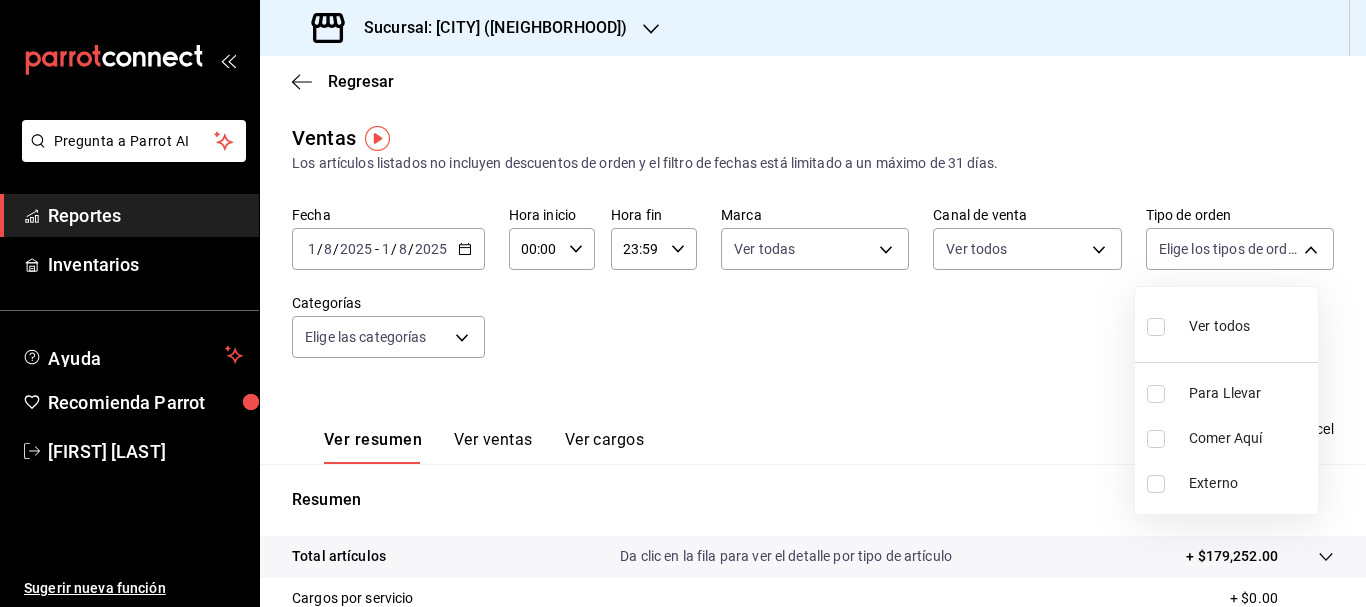 click at bounding box center [1156, 327] 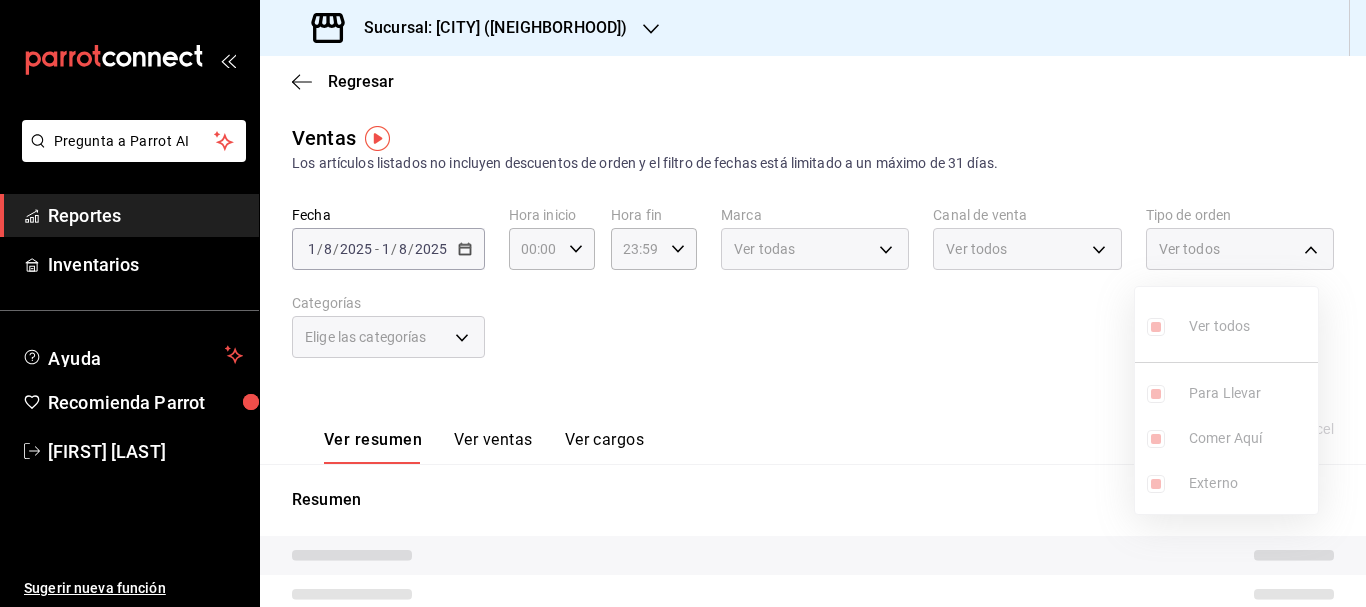 click at bounding box center [683, 303] 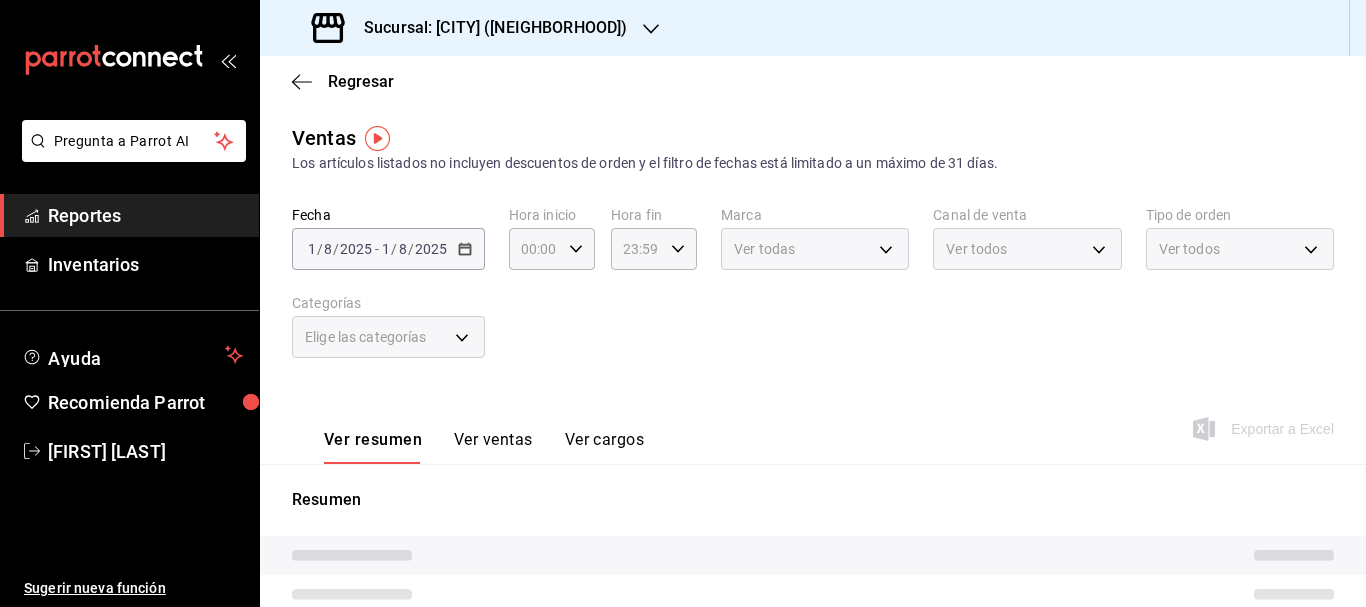click on "Elige las categorías" at bounding box center [366, 337] 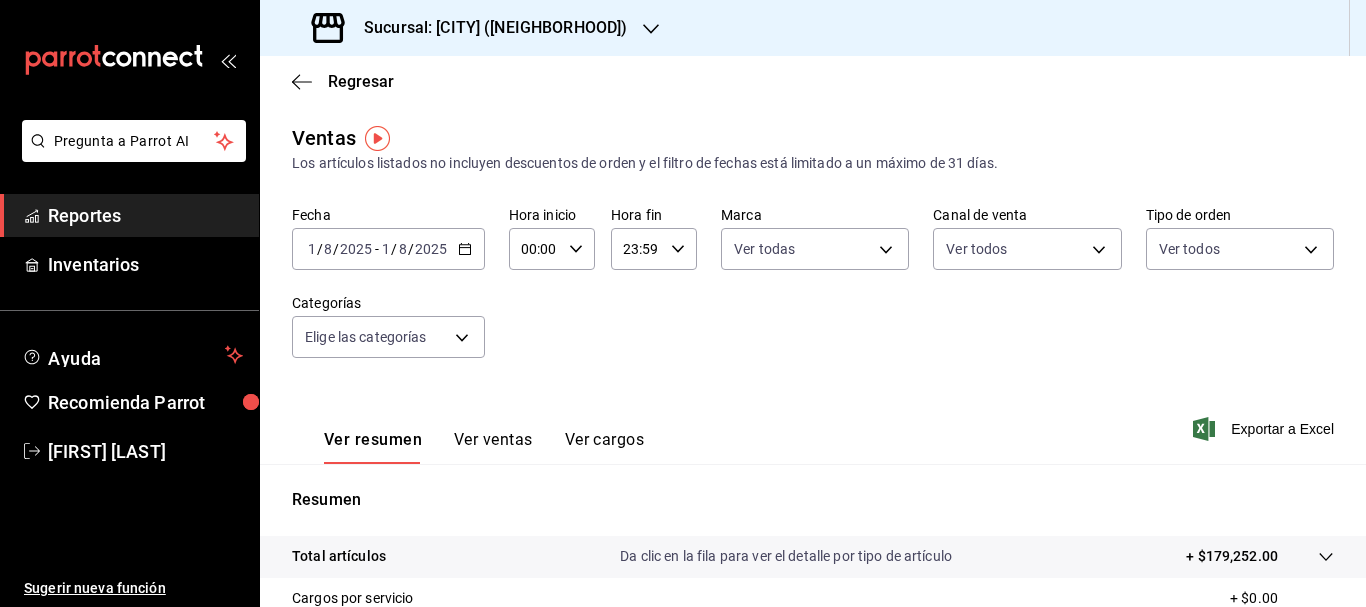 click on "Pregunta a Parrot AI Reportes   Inventarios   Ayuda Recomienda Parrot   [FIRST] [LAST]   Sugerir nueva función   Sucursal: [CITY] ([NEIGHBORHOOD]) Regresar Ventas Los artículos listados no incluyen descuentos de orden y el filtro de fechas está limitado a un máximo de 31 días. Fecha [DATE] [DATE] - [DATE] [DATE] Hora inicio 00:00 Hora inicio Hora fin 23:59 Hora fin Marca Ver todas [UUID] Canal de venta Ver todos PARROT,UBER_EATS,RAPPI,DIDI_FOOD,ONLINE Tipo de orden Ver todos [UUID],[UUID],[EXTERNAL] Categorías Elige las categorías Ver resumen Ver ventas Ver cargos Exportar a Excel Resumen Total artículos Da clic en la fila para ver el detalle por tipo de artículo + $[AMOUNT] Cargos por servicio + $[AMOUNT] Venta bruta = $[AMOUNT] Descuentos totales - $[AMOUNT] Certificados de regalo - $[AMOUNT] Venta total = $[AMOUNT] Impuestos - $[AMOUNT] Venta neta = $[AMOUNT] Pregunta a Parrot AI Reportes   Inventarios   Ayuda Recomienda Parrot   [FIRST] [LAST]" at bounding box center [683, 303] 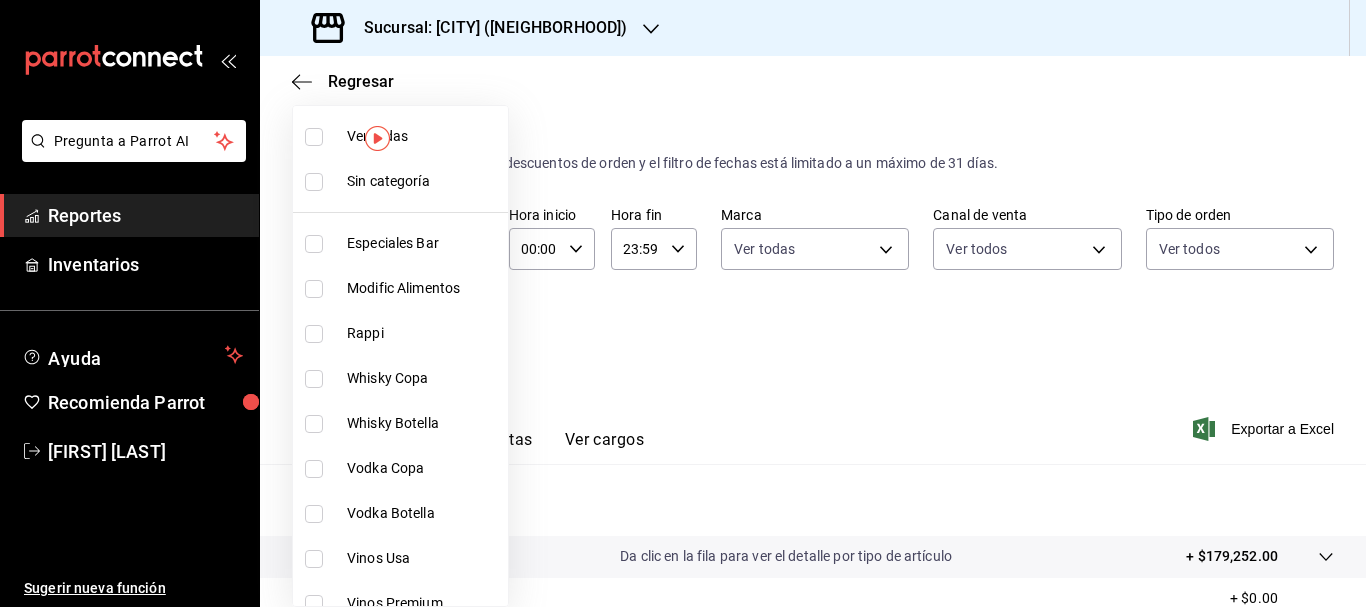 click at bounding box center [314, 137] 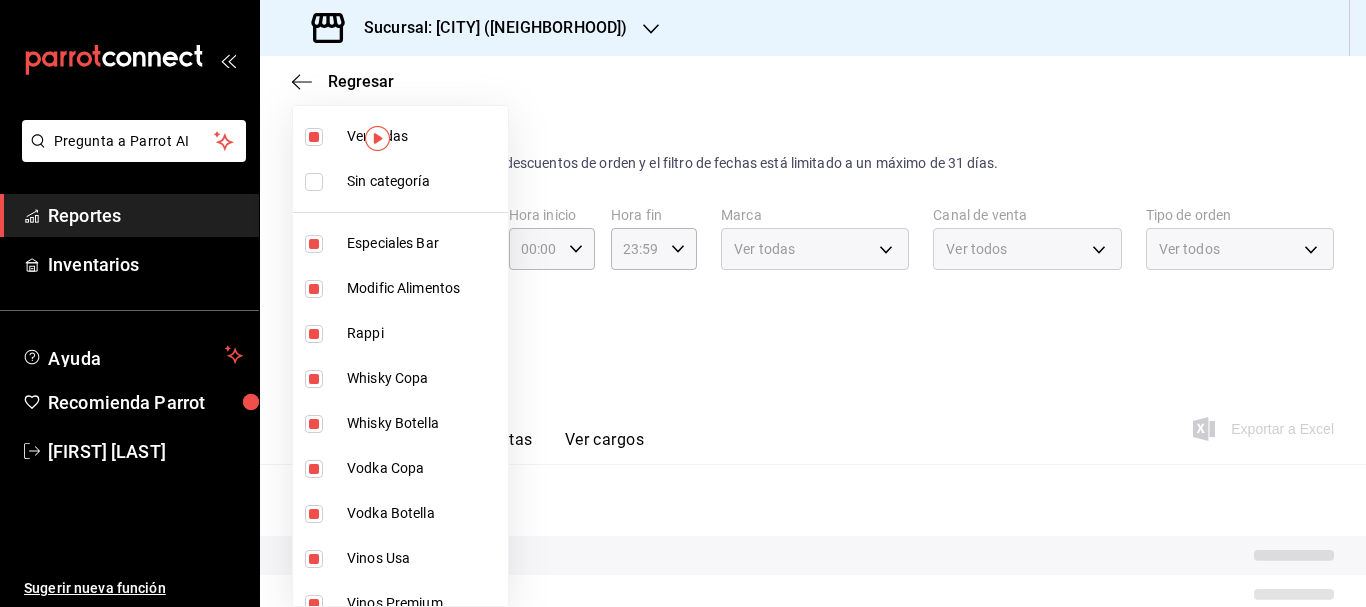 click at bounding box center [314, 182] 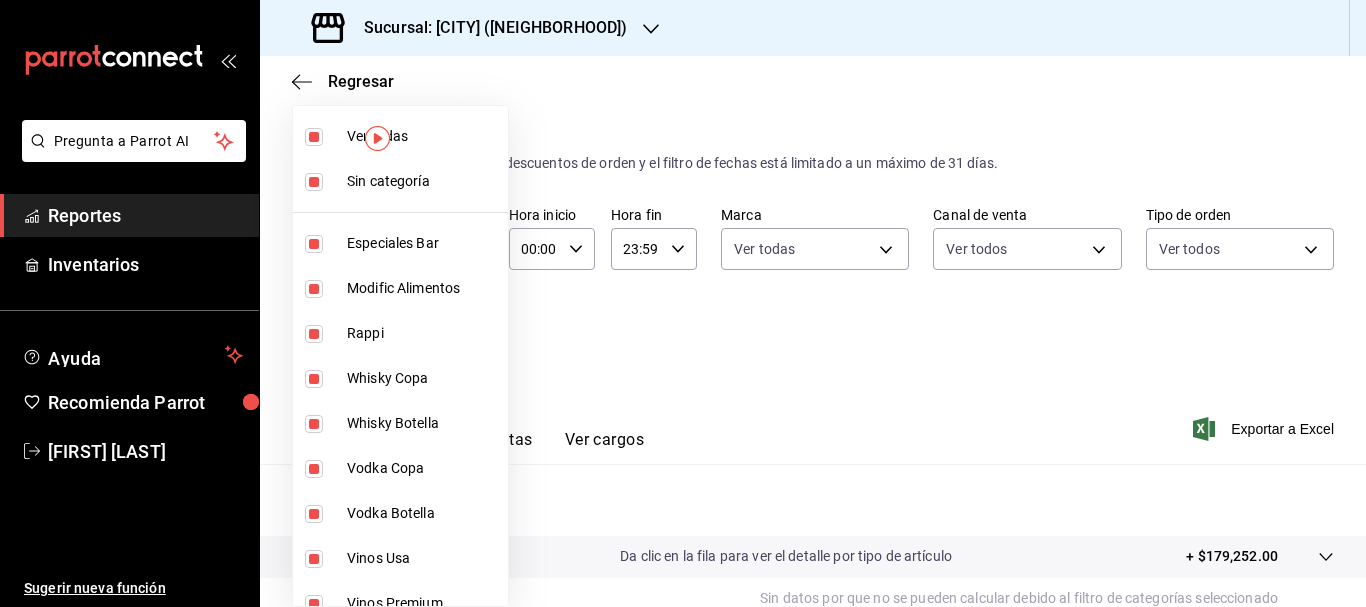 click at bounding box center [683, 303] 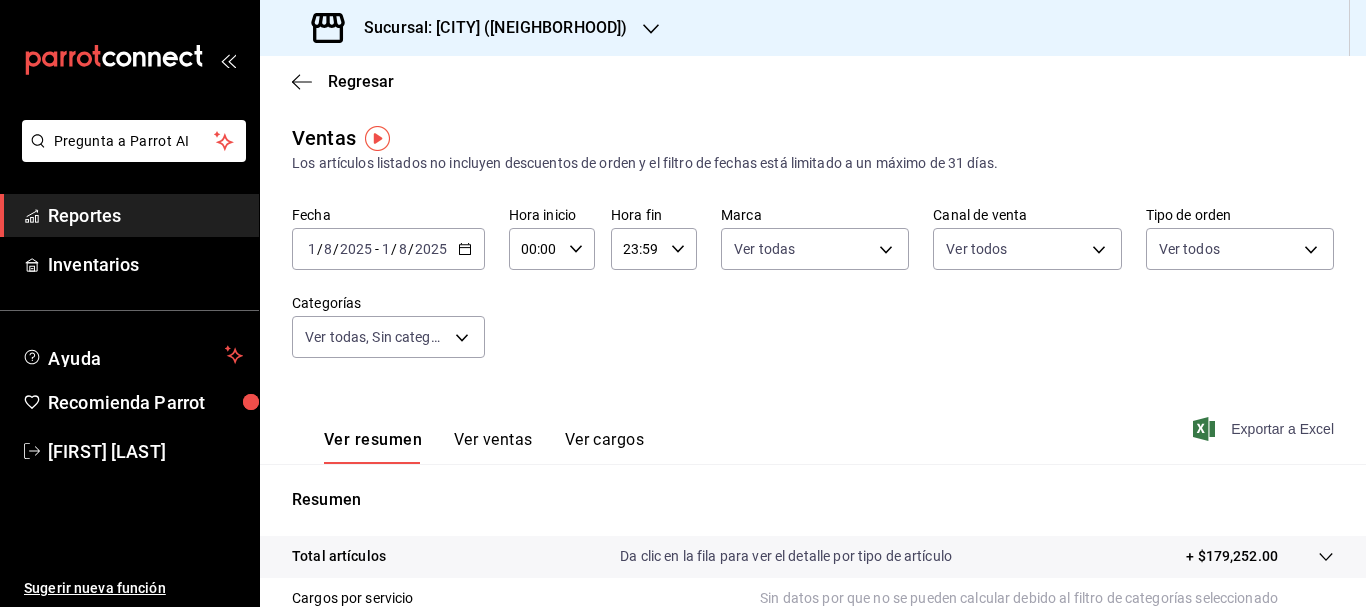 click on "Exportar a Excel" at bounding box center (1265, 429) 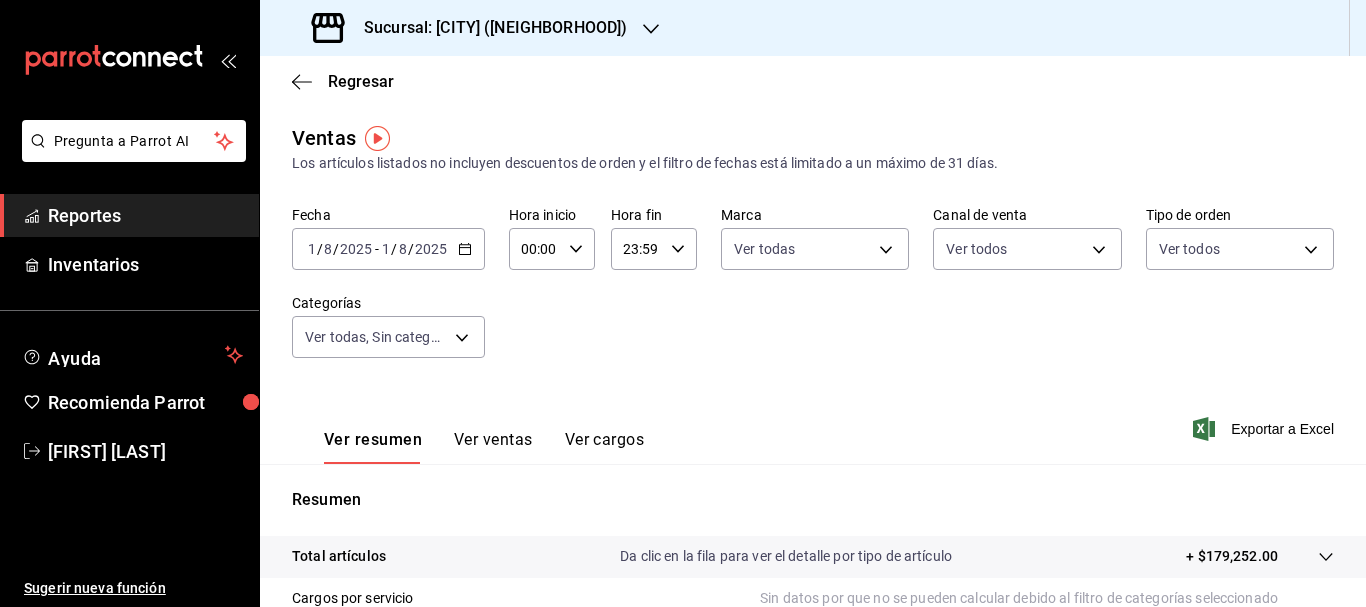 click on "1" at bounding box center [312, 249] 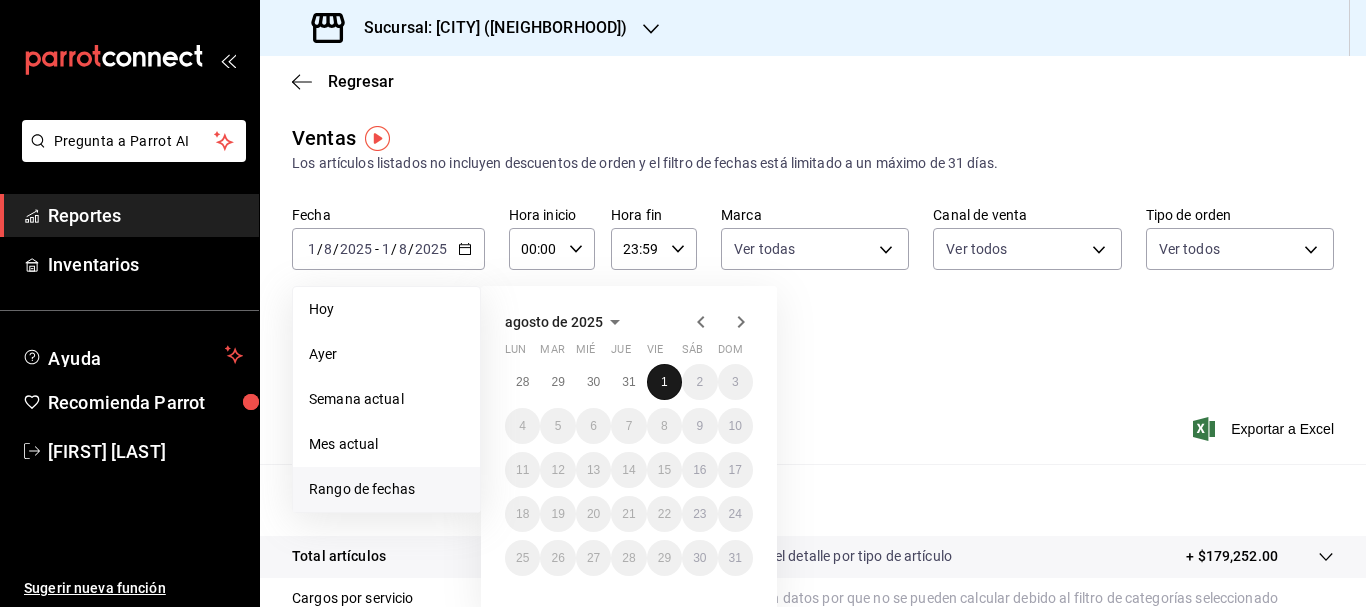 click on "1" at bounding box center [664, 382] 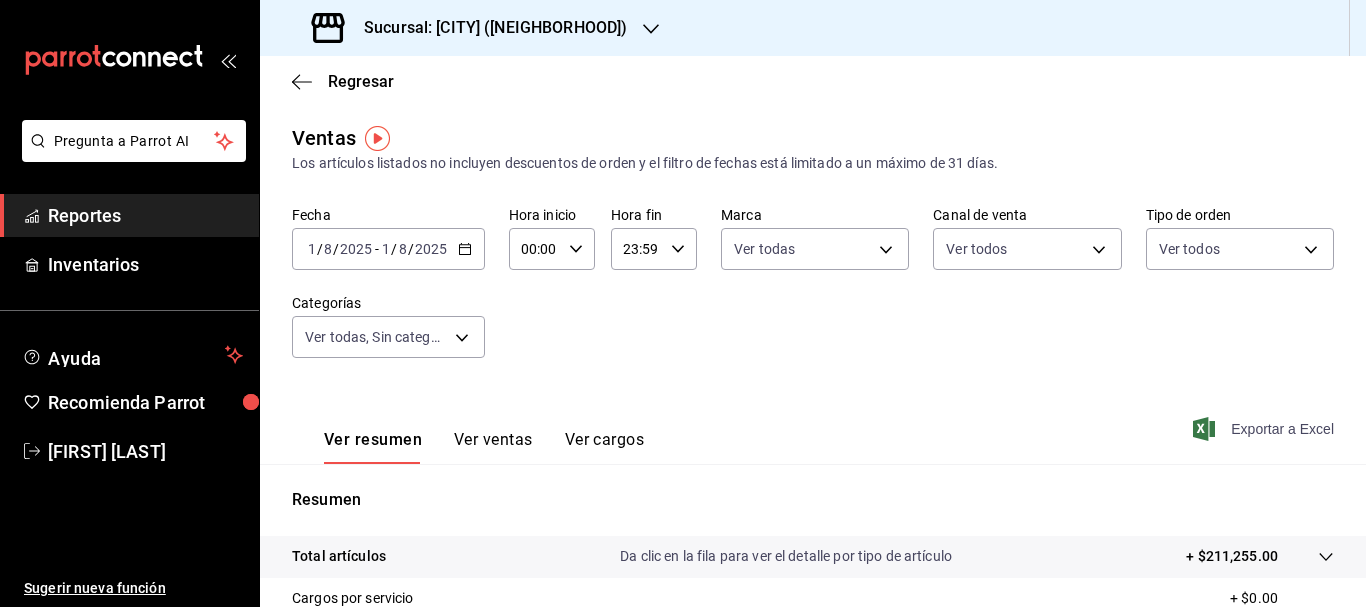 click on "Exportar a Excel" at bounding box center (1265, 429) 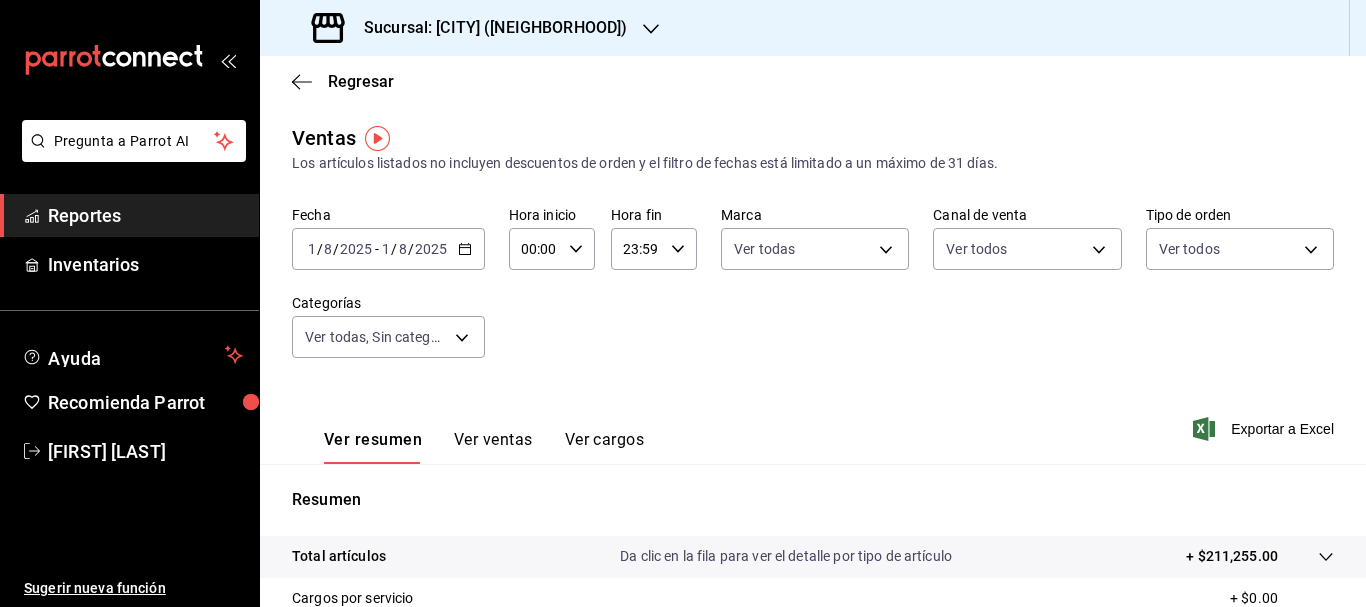 click on "1" at bounding box center [312, 249] 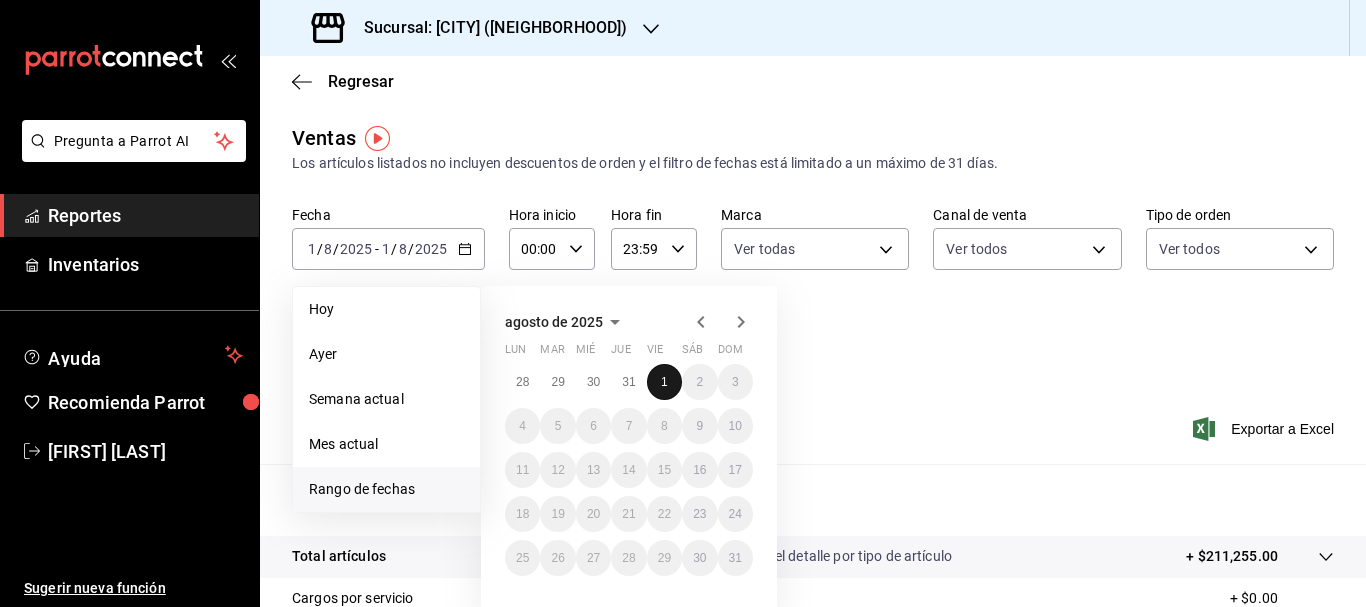 click on "1" at bounding box center (664, 382) 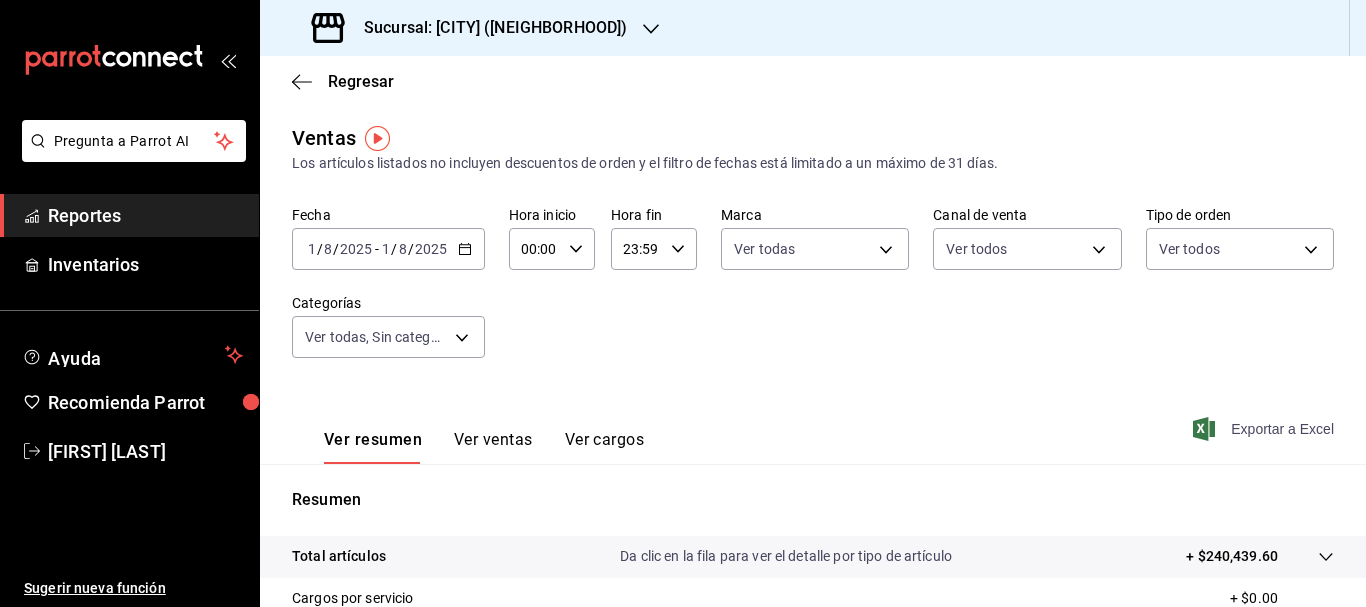 click on "Exportar a Excel" at bounding box center [1265, 429] 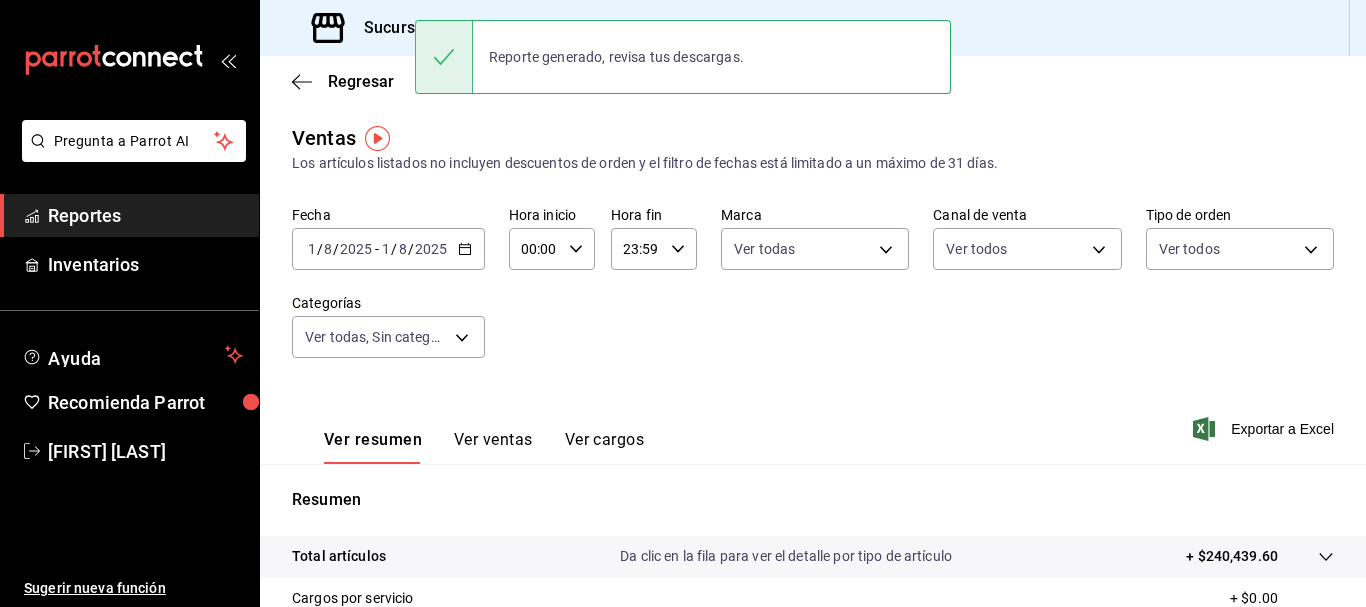 click on "1" at bounding box center [312, 249] 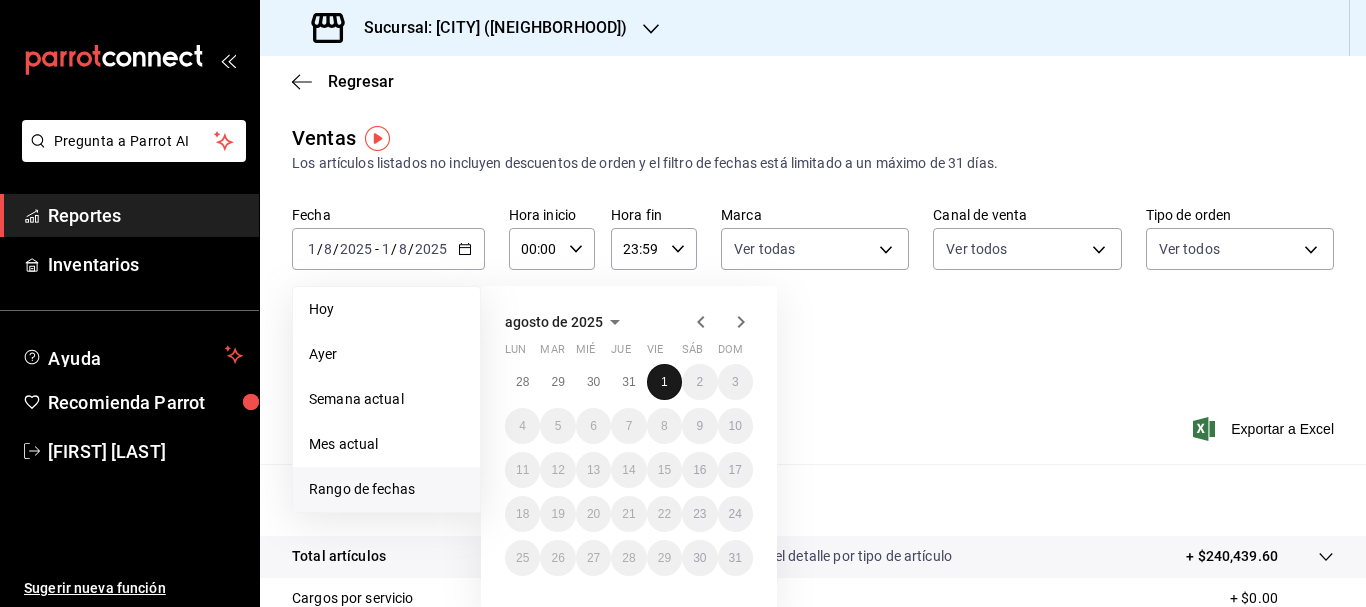 click on "1" at bounding box center [664, 382] 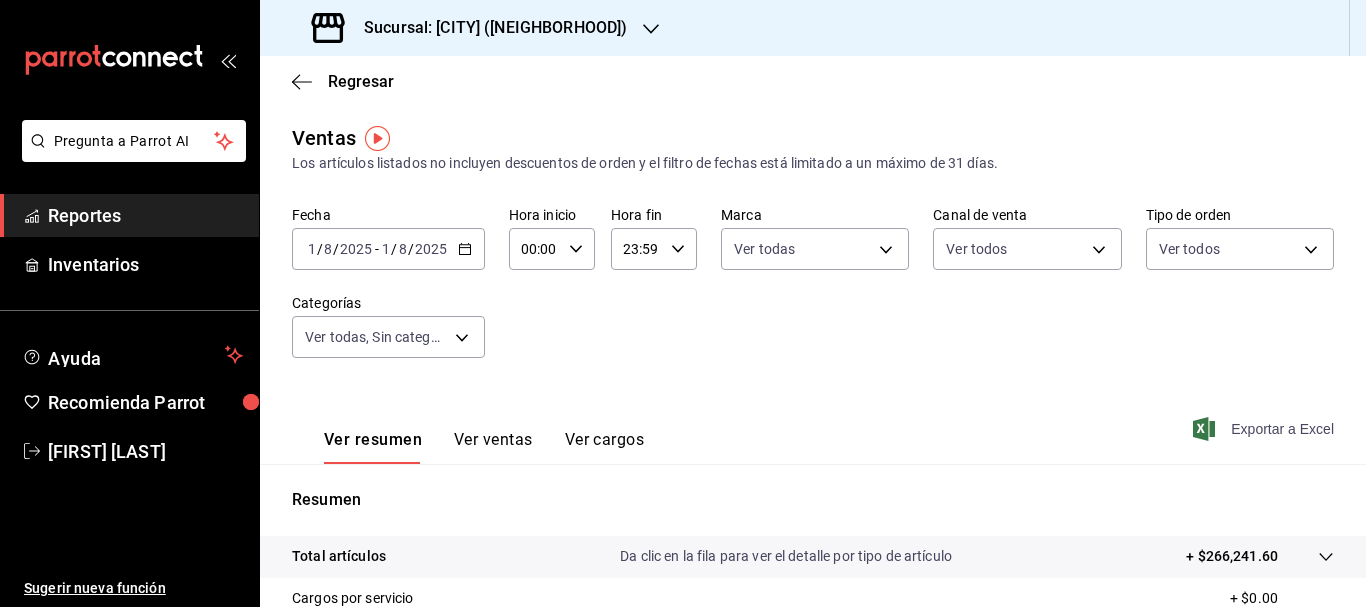 click on "Exportar a Excel" at bounding box center [1265, 429] 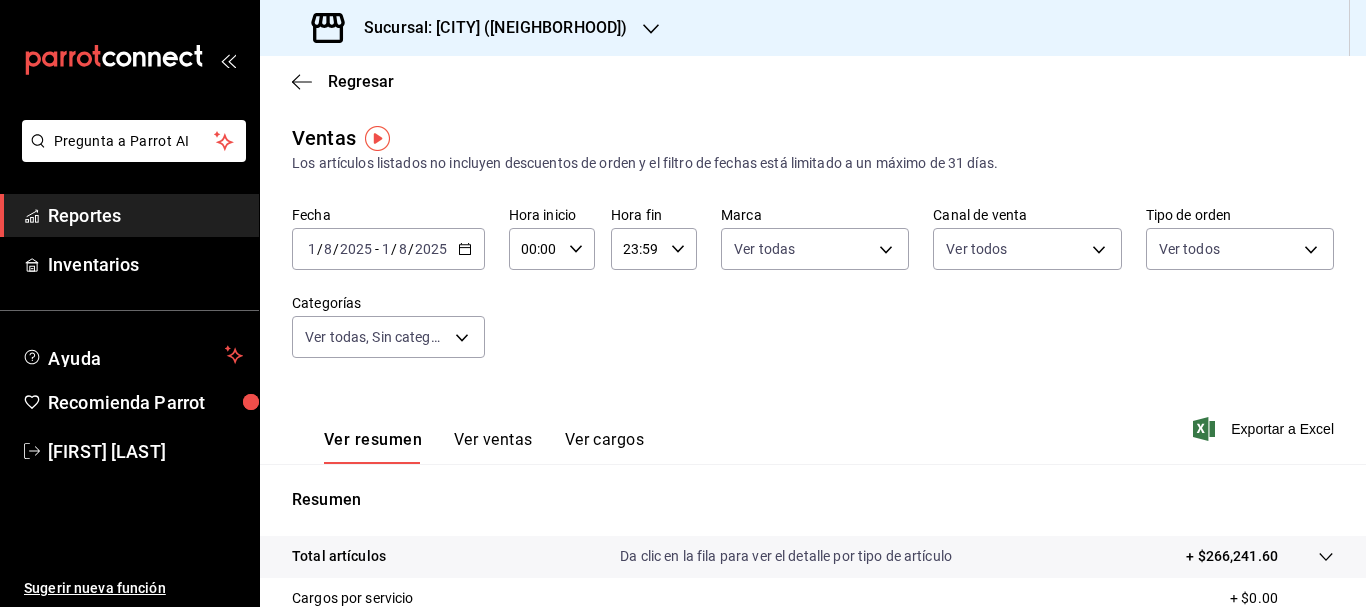 click on "1" at bounding box center [312, 249] 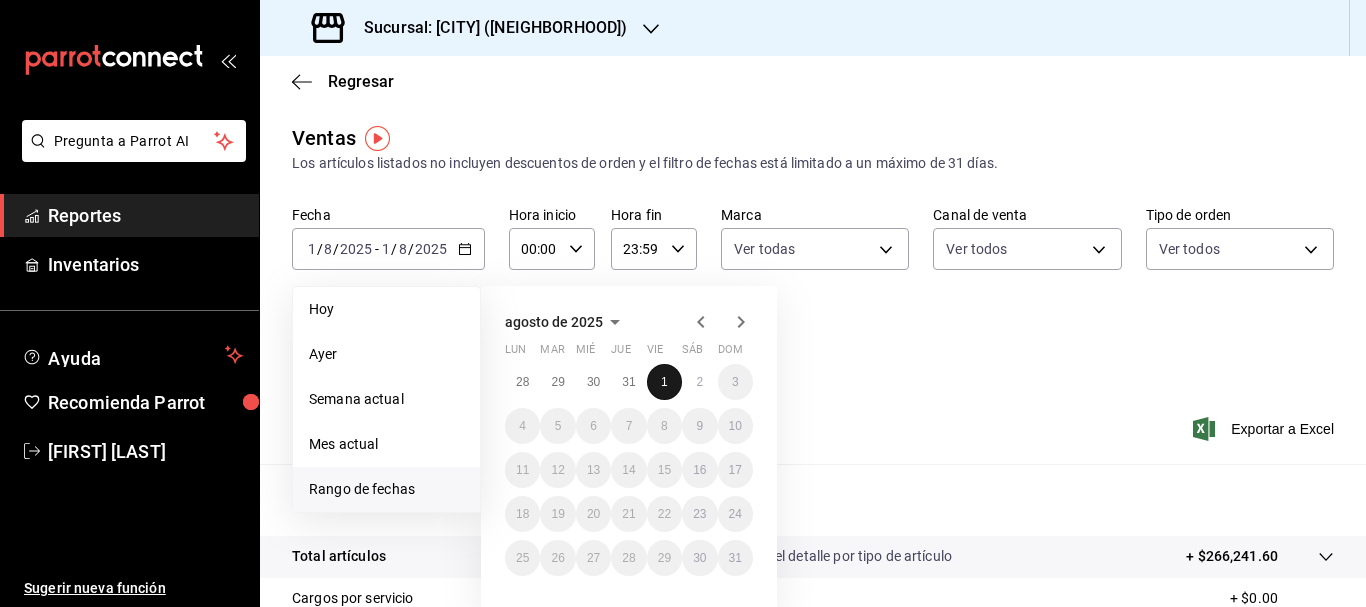 click on "1" at bounding box center (664, 382) 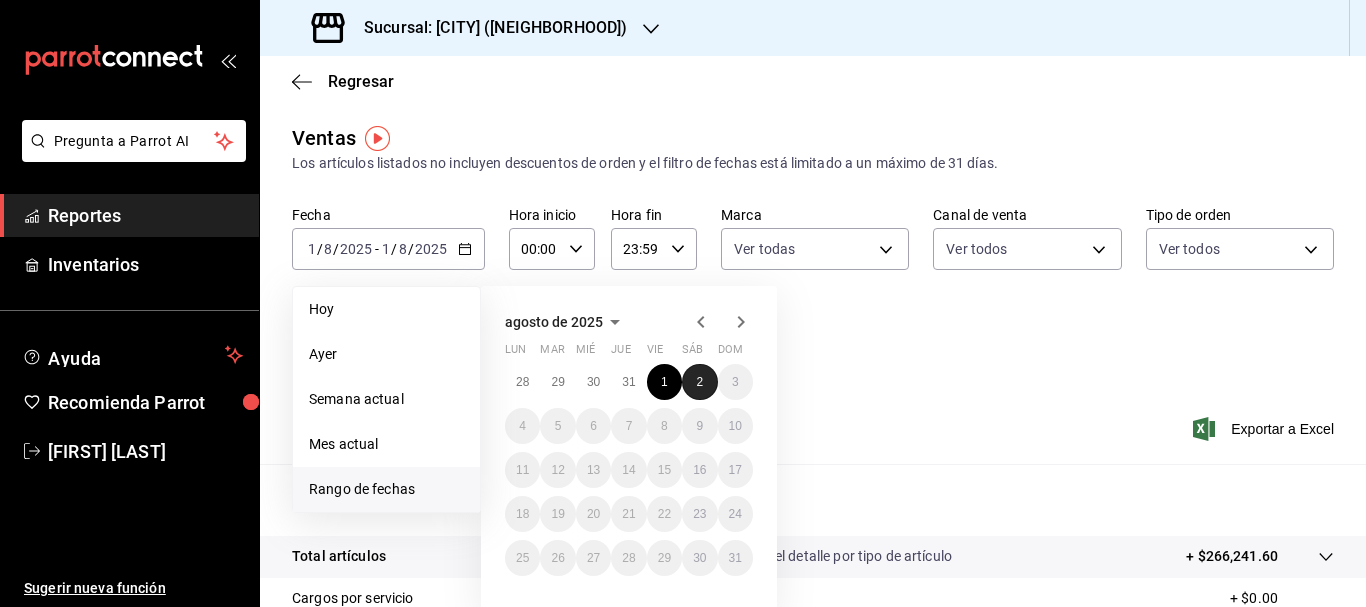 click on "2" at bounding box center (699, 382) 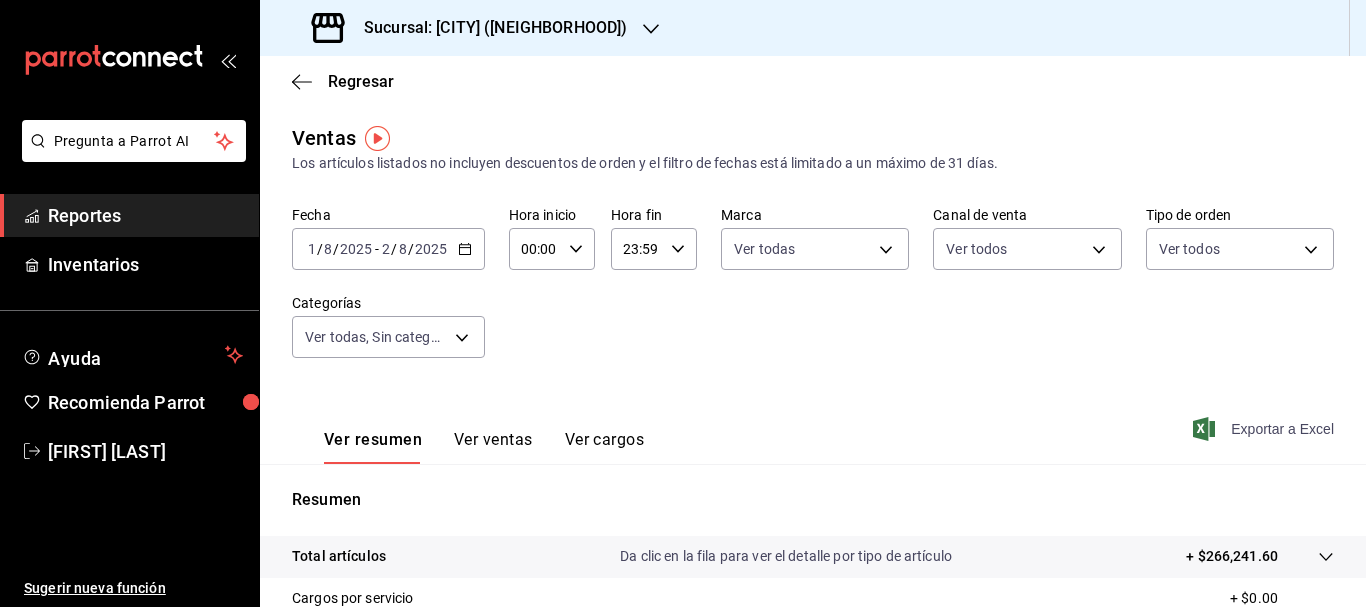 click on "Exportar a Excel" at bounding box center (1265, 429) 